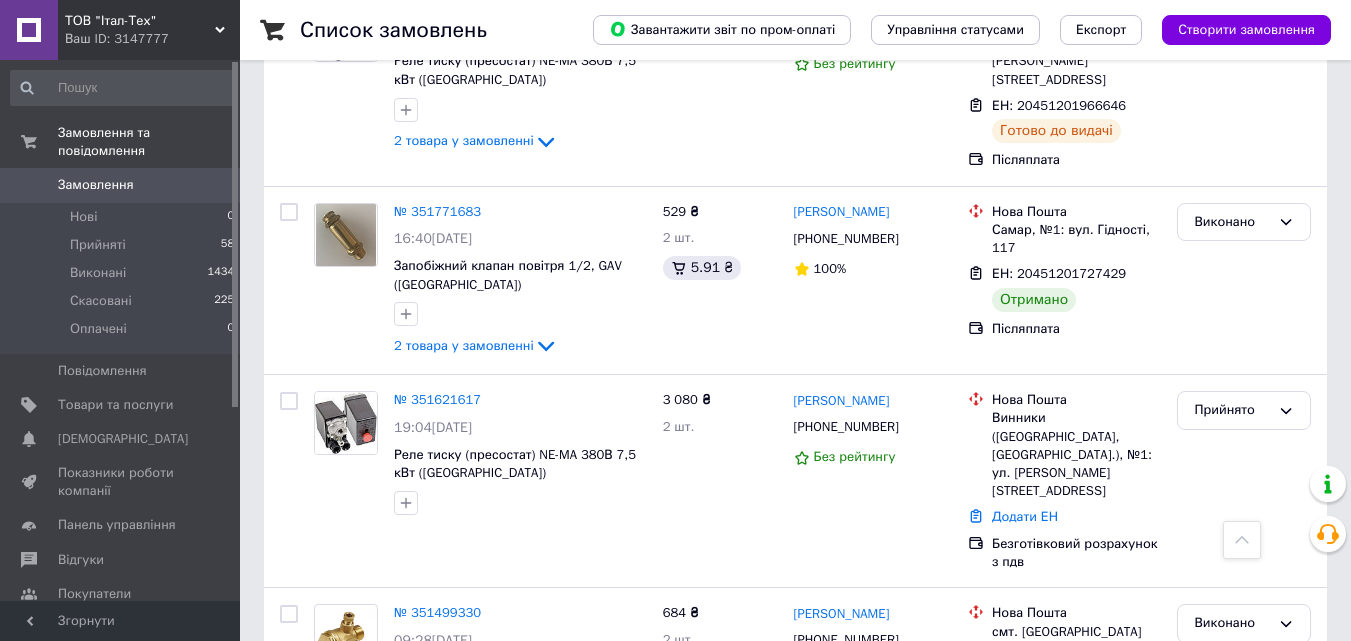 scroll, scrollTop: 1000, scrollLeft: 0, axis: vertical 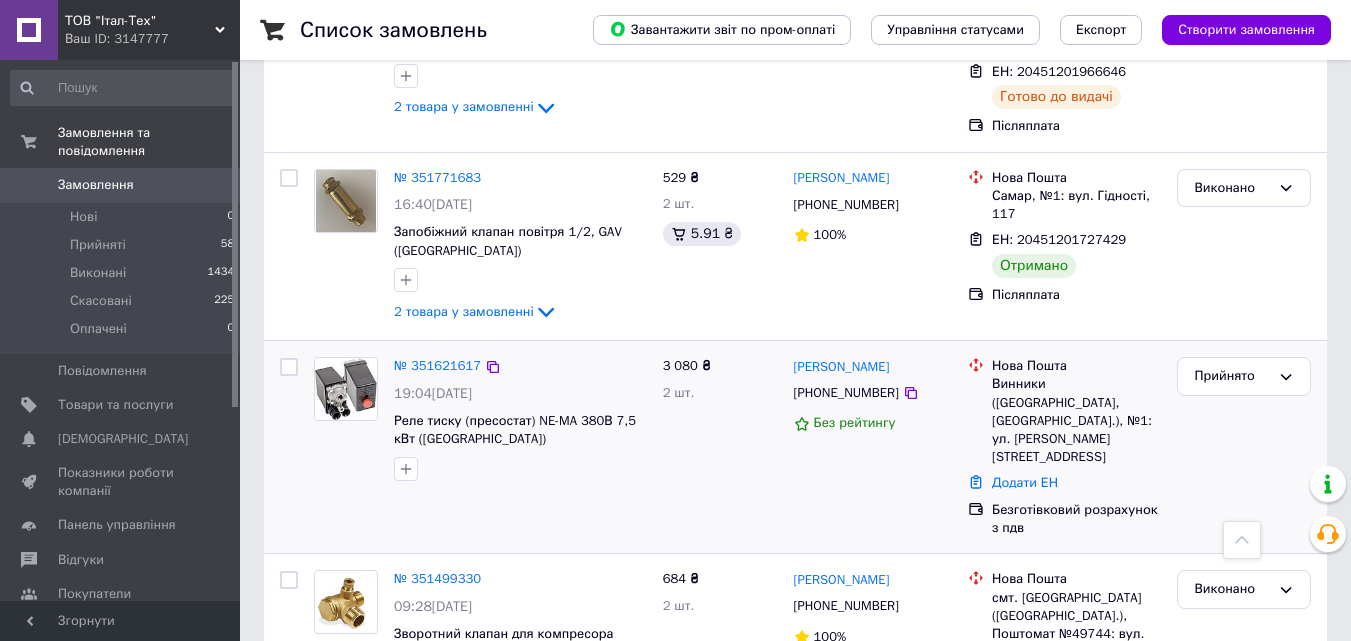 click on "№ 351621617" at bounding box center [437, 366] 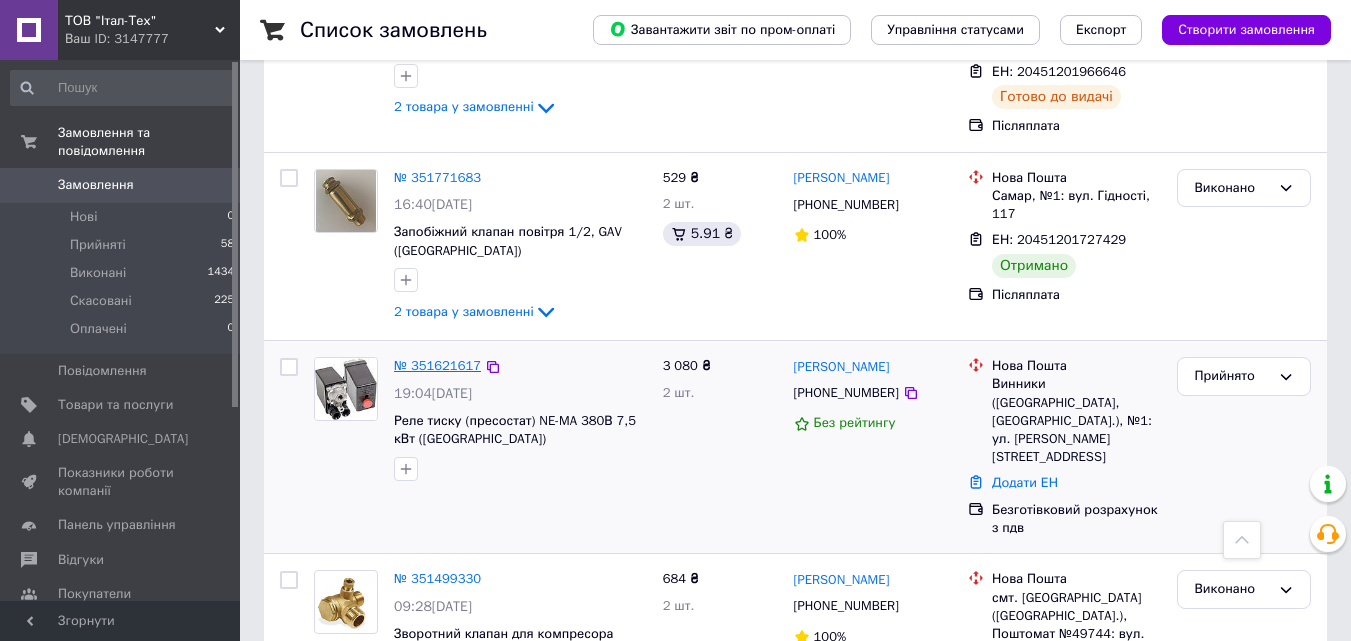 click on "№ 351621617" at bounding box center (437, 365) 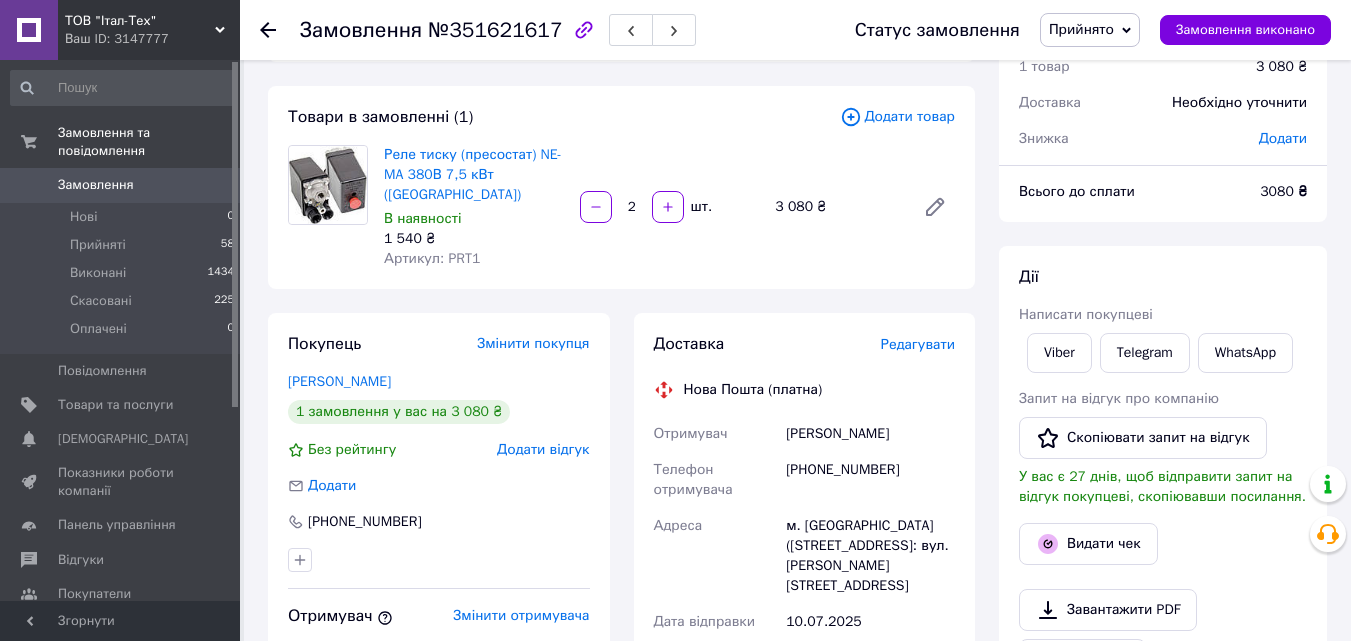 scroll, scrollTop: 84, scrollLeft: 0, axis: vertical 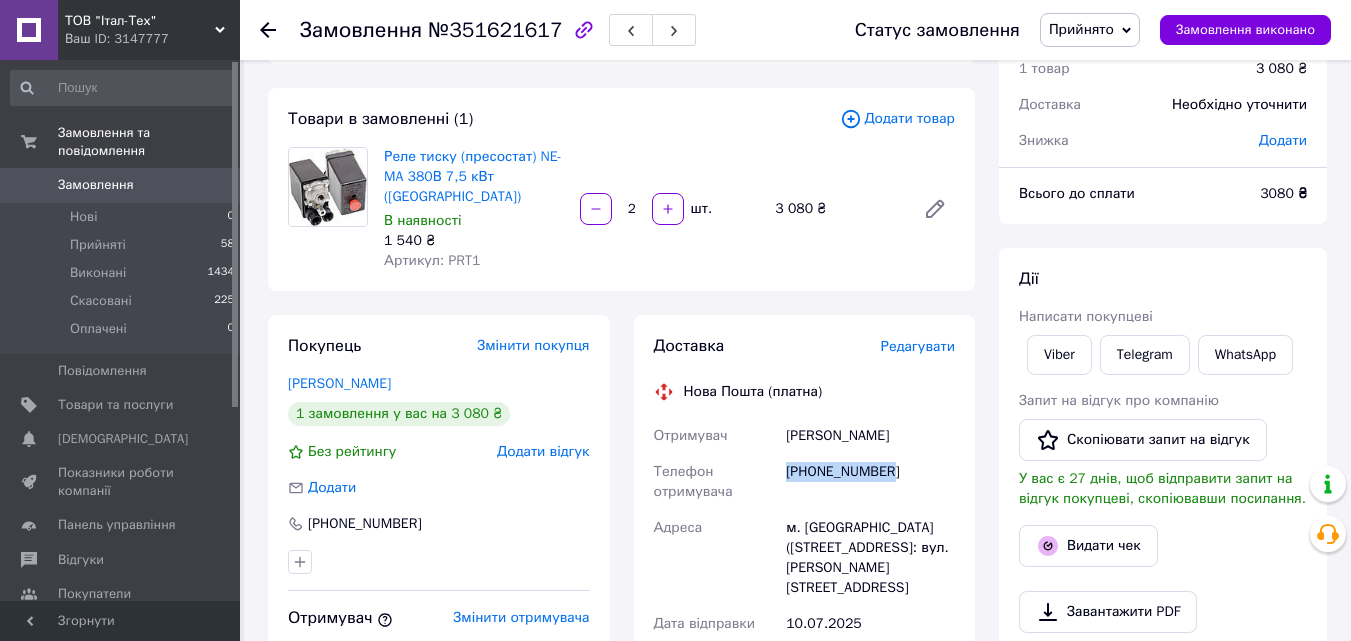 drag, startPoint x: 787, startPoint y: 449, endPoint x: 888, endPoint y: 448, distance: 101.00495 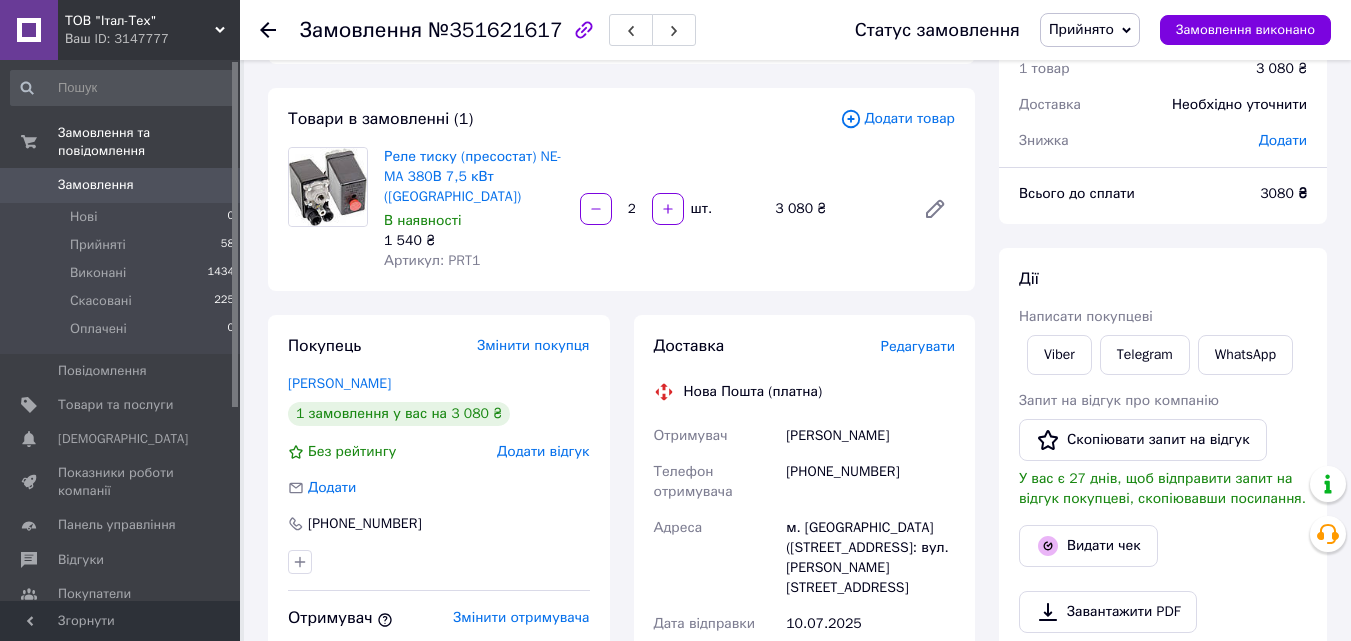 click at bounding box center (280, 30) 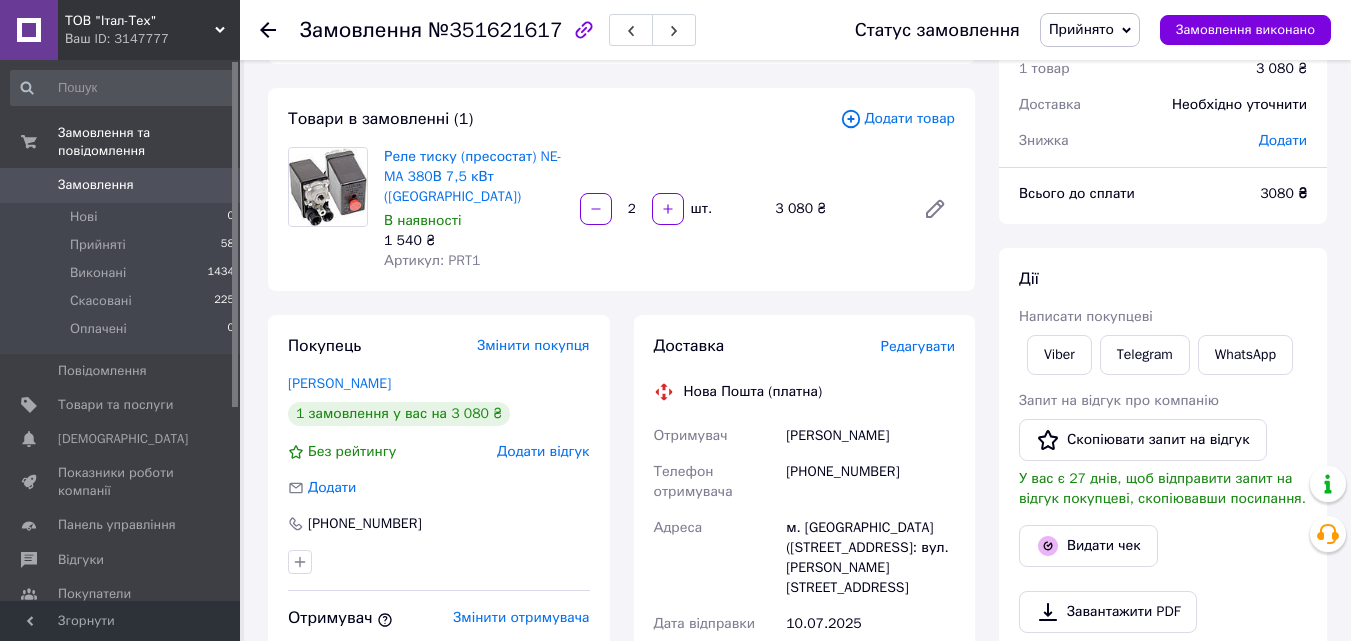 click 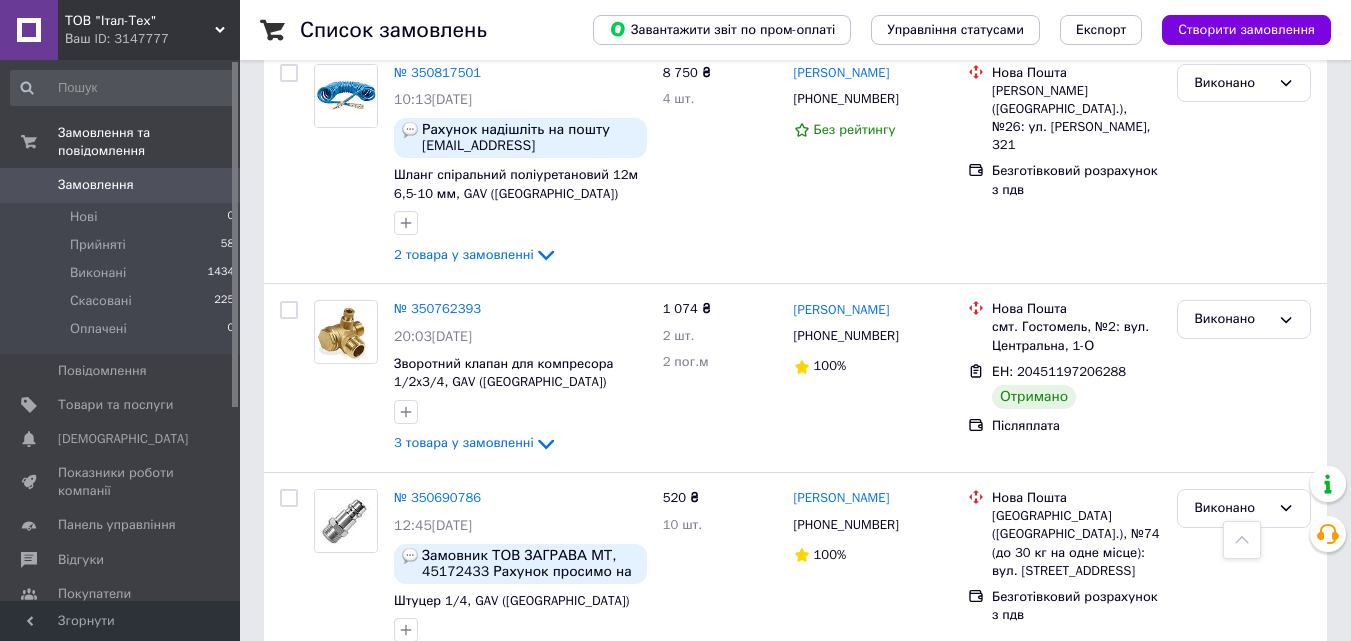 scroll, scrollTop: 3375, scrollLeft: 0, axis: vertical 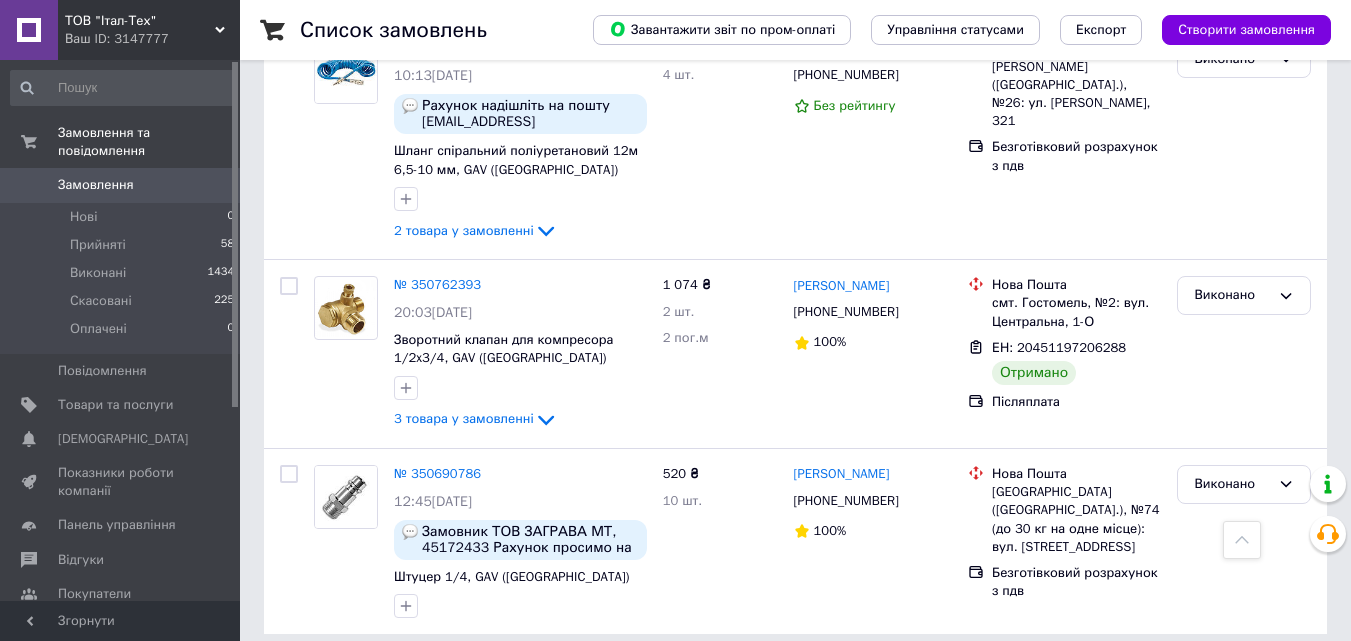 click on "2" at bounding box center [327, 679] 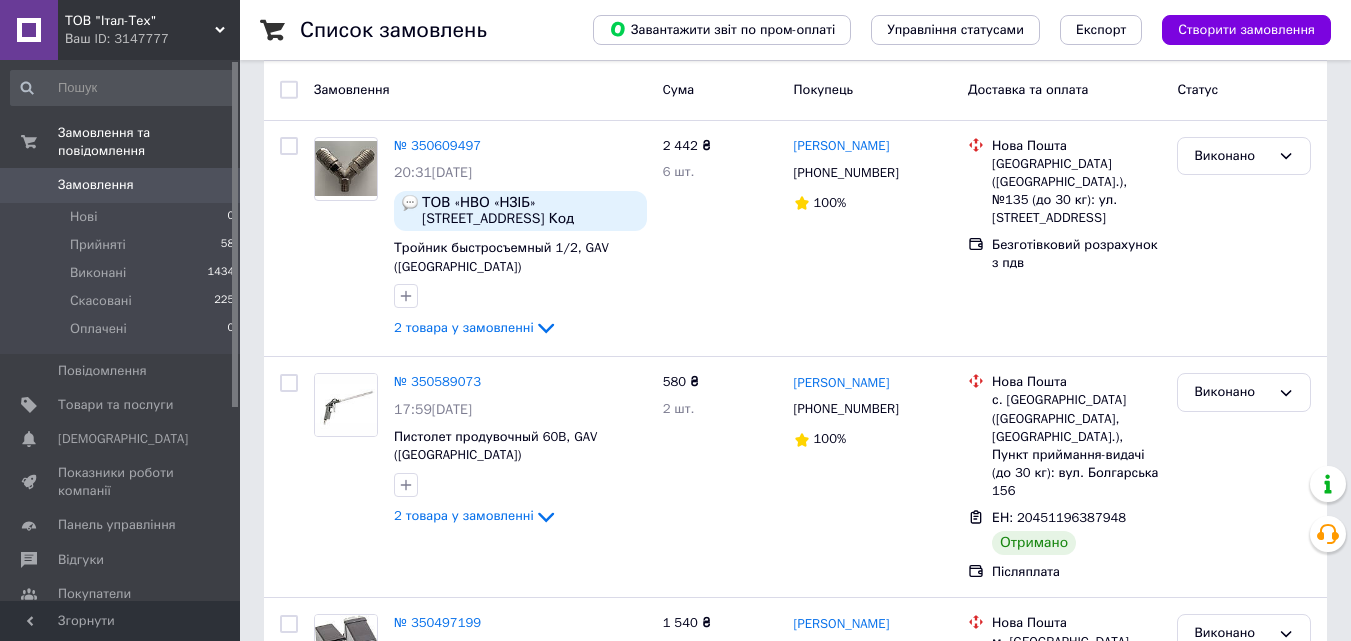 scroll, scrollTop: 0, scrollLeft: 0, axis: both 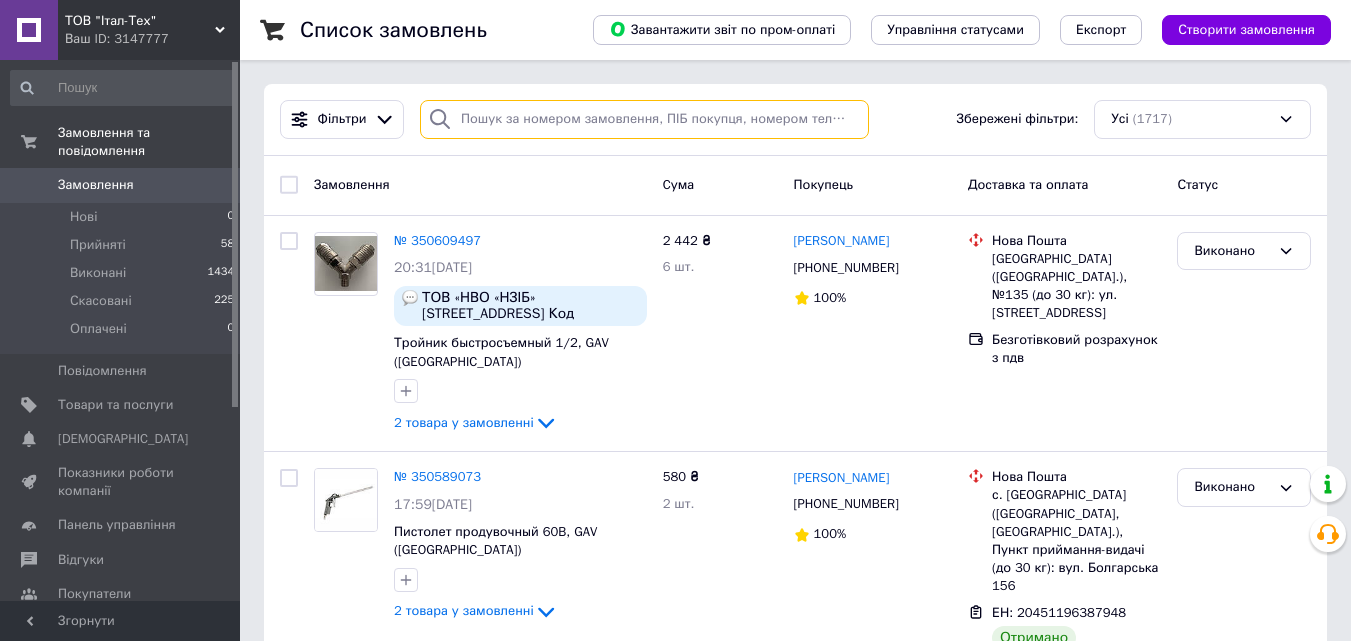 click at bounding box center (644, 119) 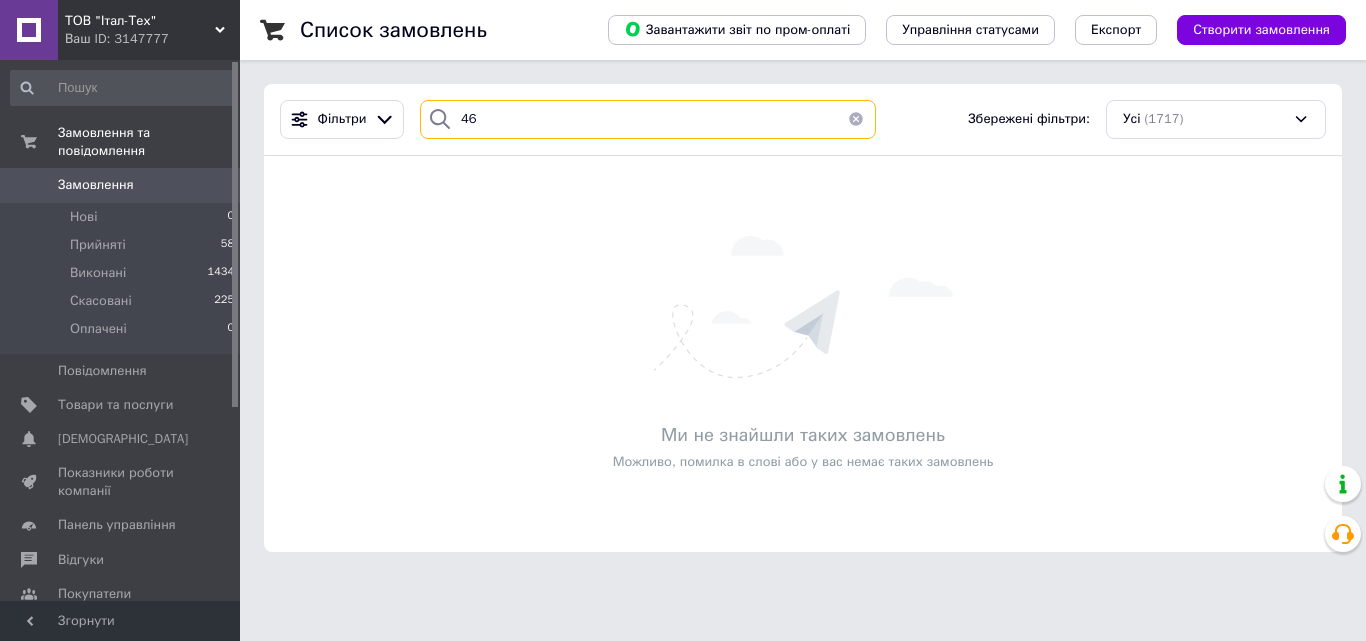 type on "4" 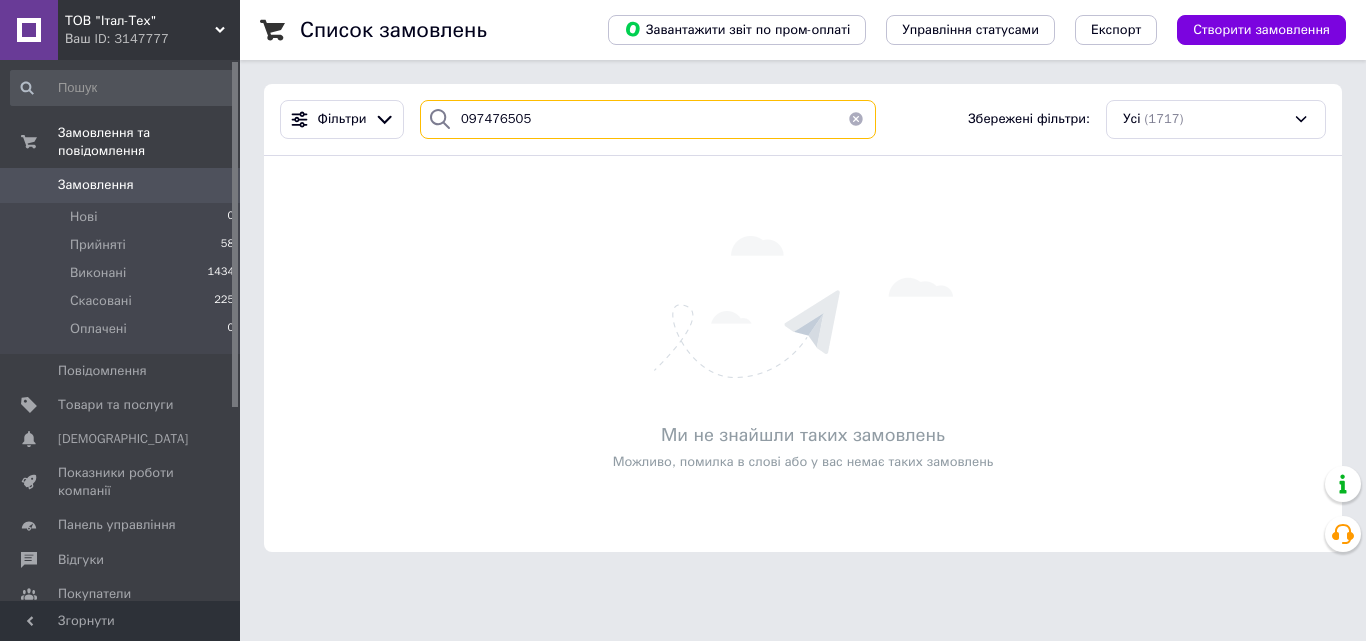 type on "0974765054" 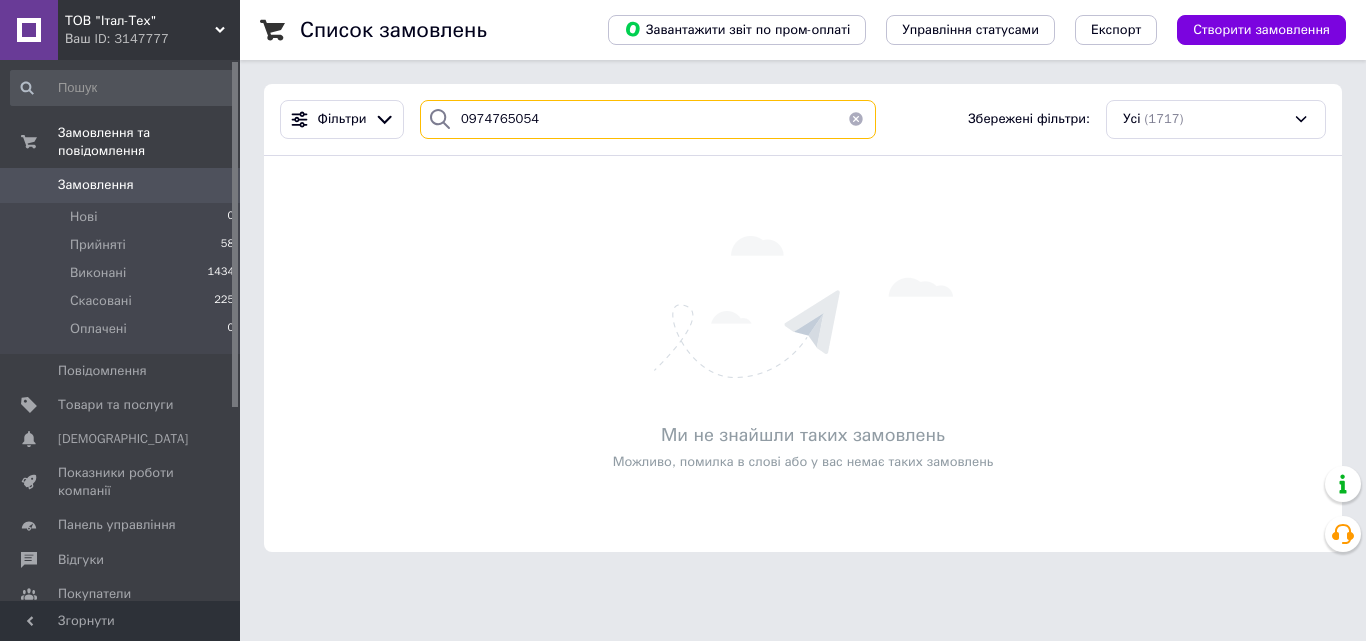 drag, startPoint x: 538, startPoint y: 117, endPoint x: 398, endPoint y: 144, distance: 142.5798 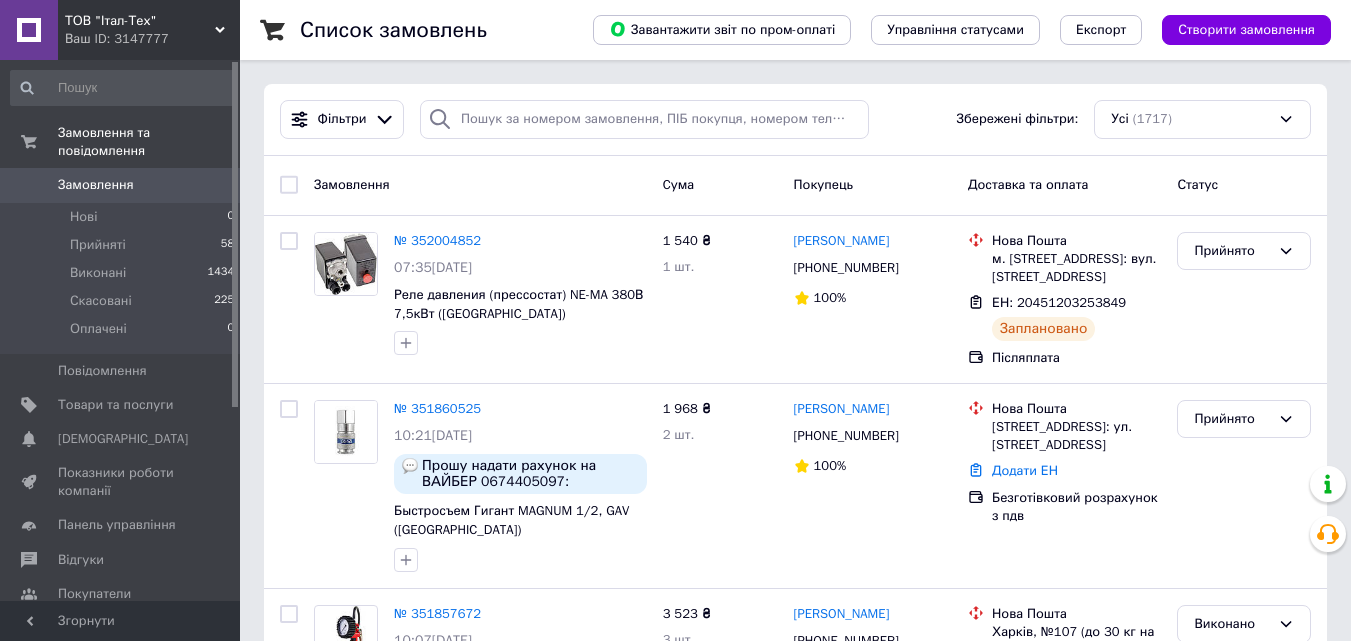 click on "Замовлення" at bounding box center (96, 185) 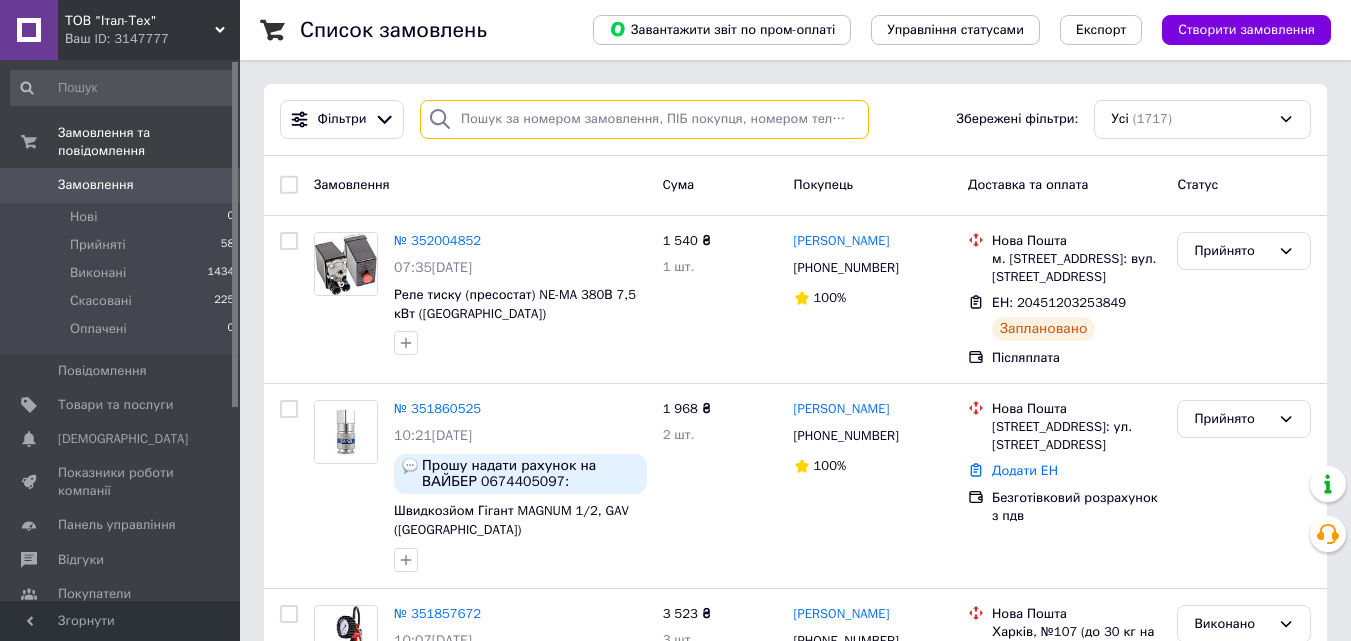 click at bounding box center [644, 119] 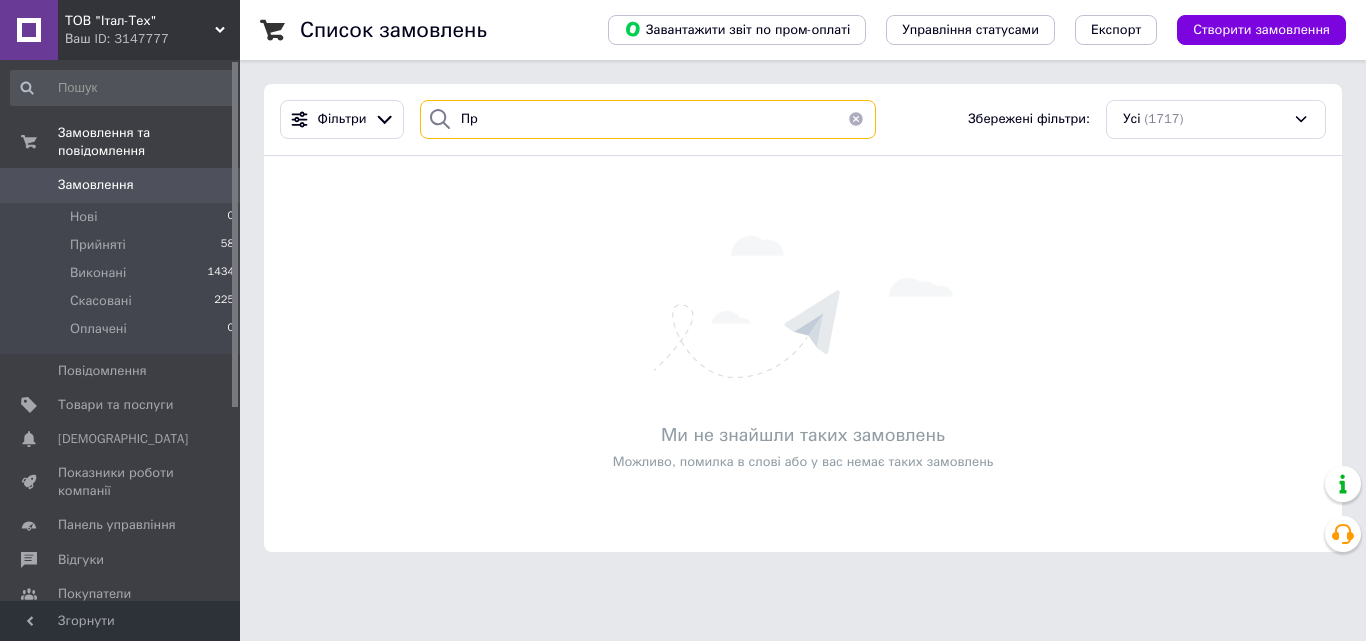 type on "П" 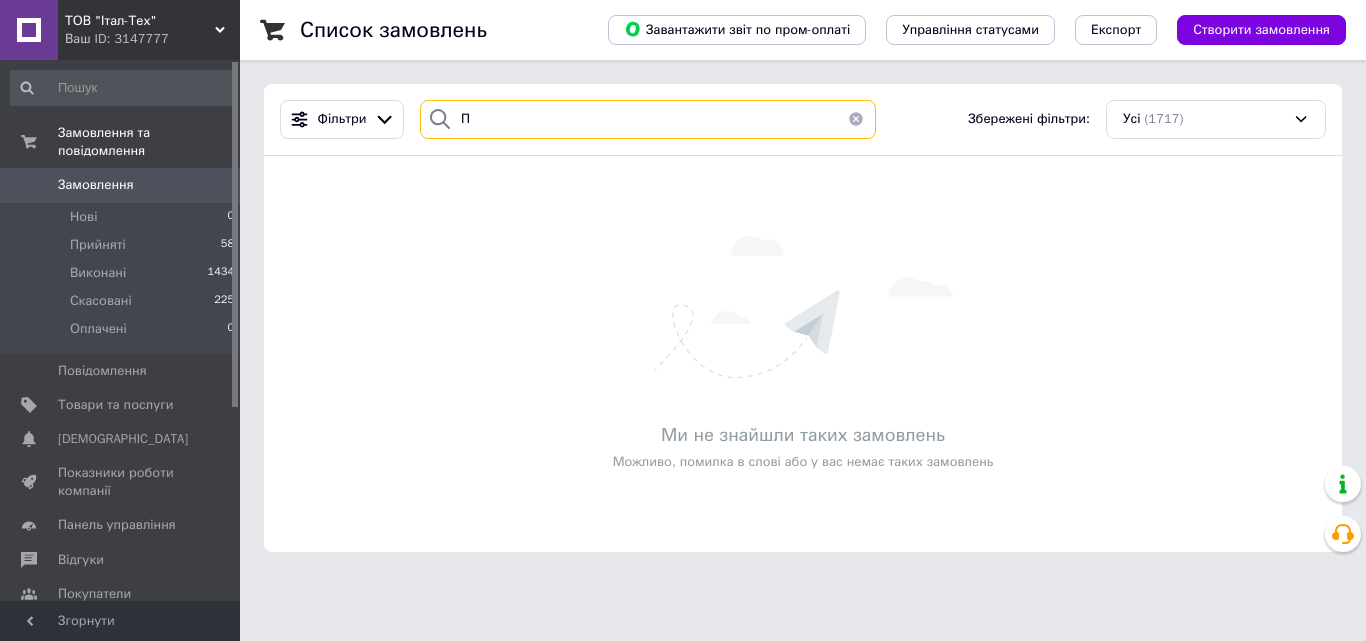 type 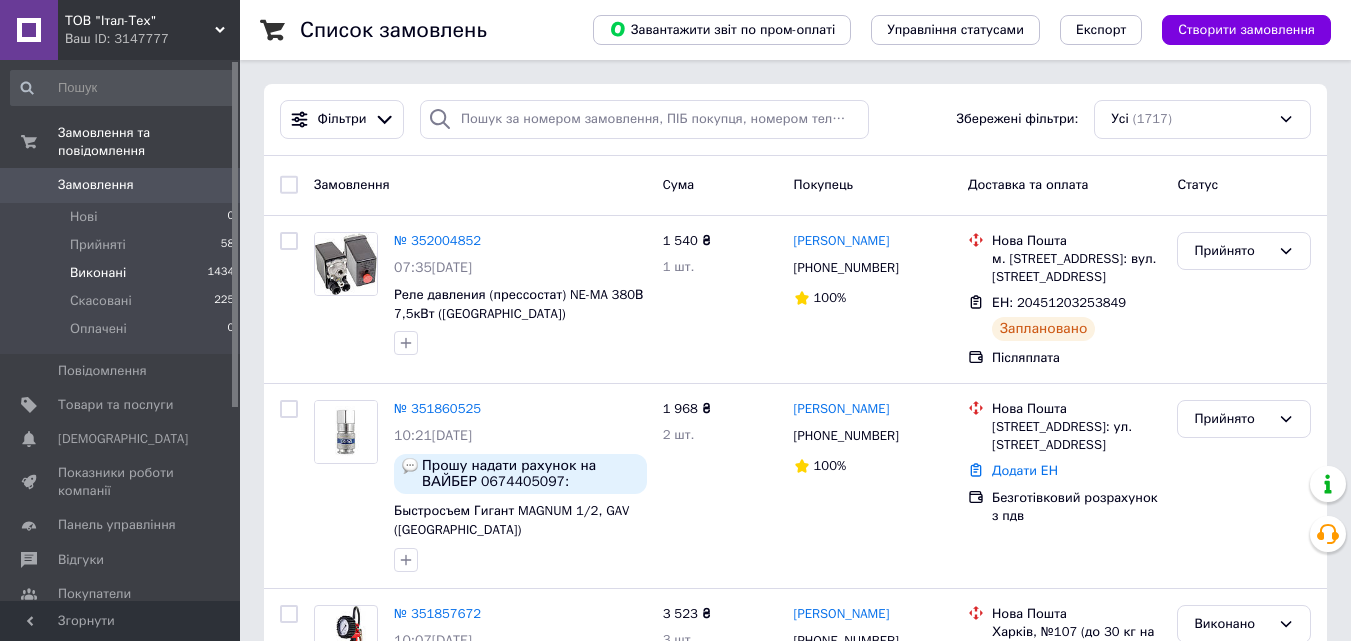 click on "Виконані" at bounding box center [98, 273] 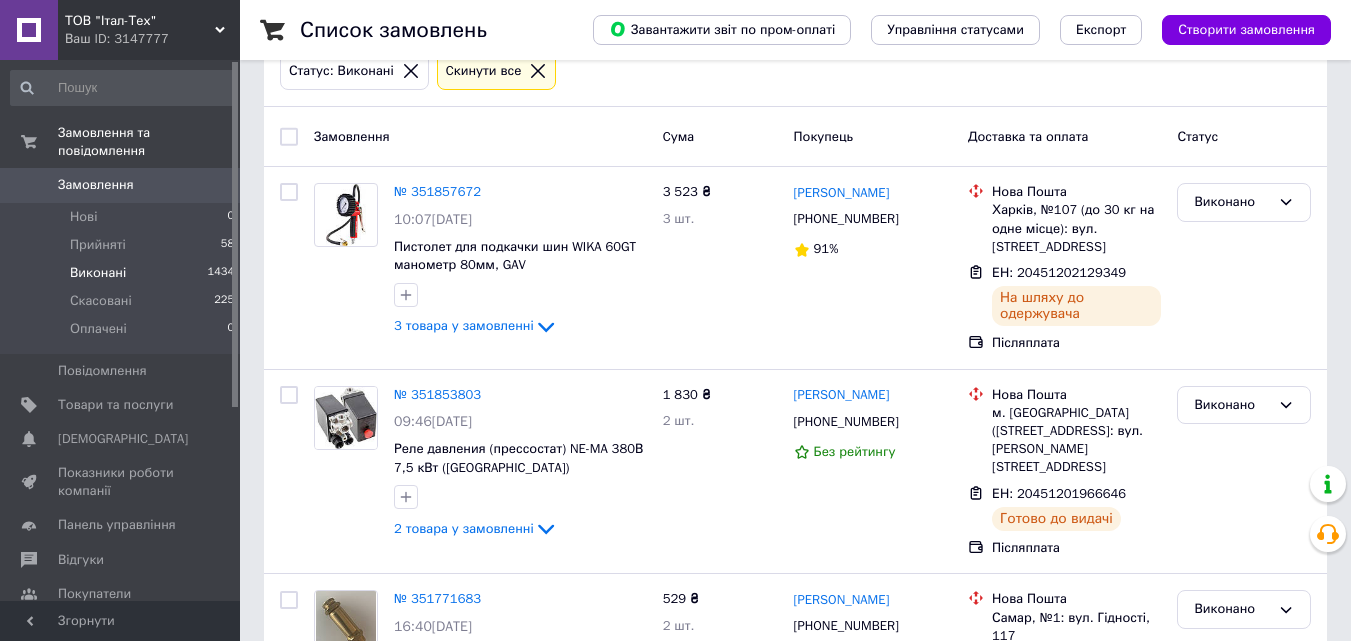 scroll, scrollTop: 0, scrollLeft: 0, axis: both 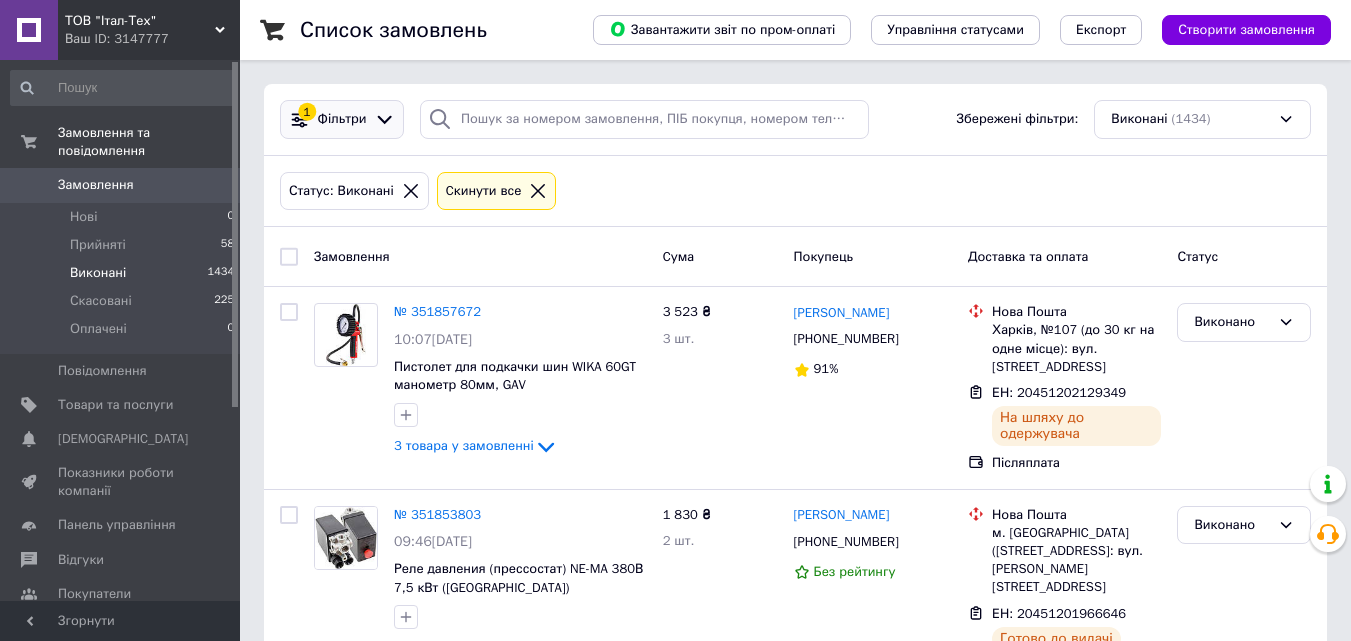 click on "1" at bounding box center [307, 112] 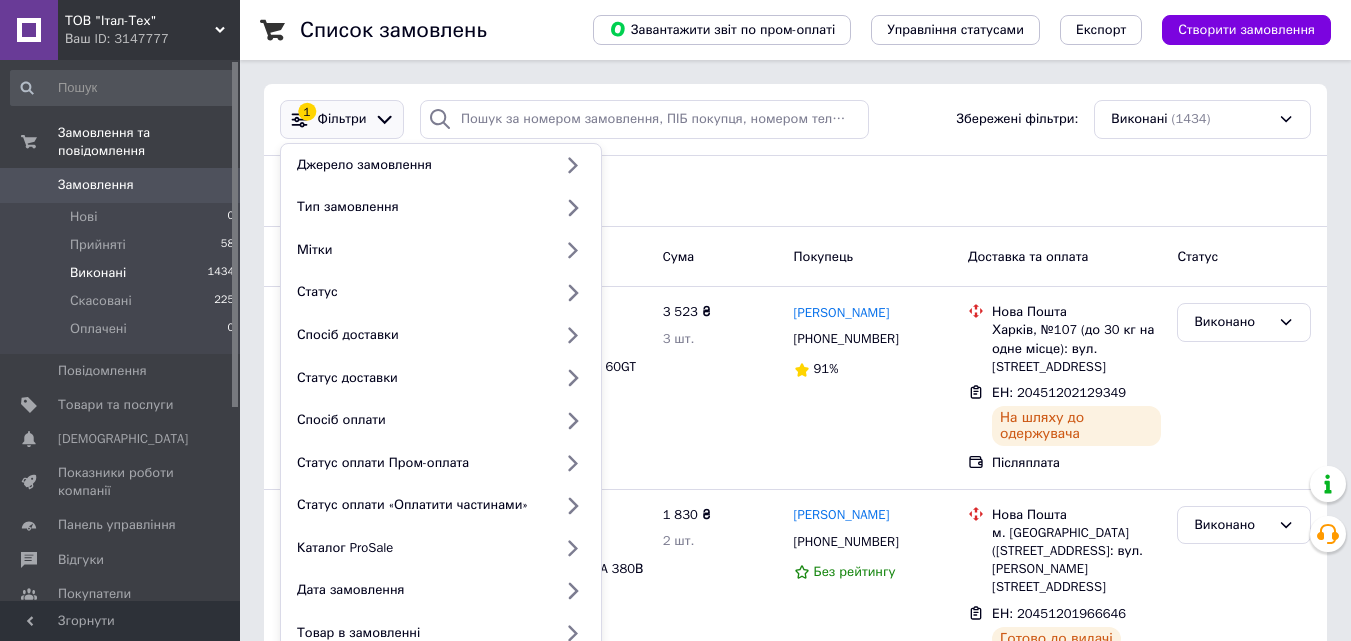 click on "1" at bounding box center (307, 112) 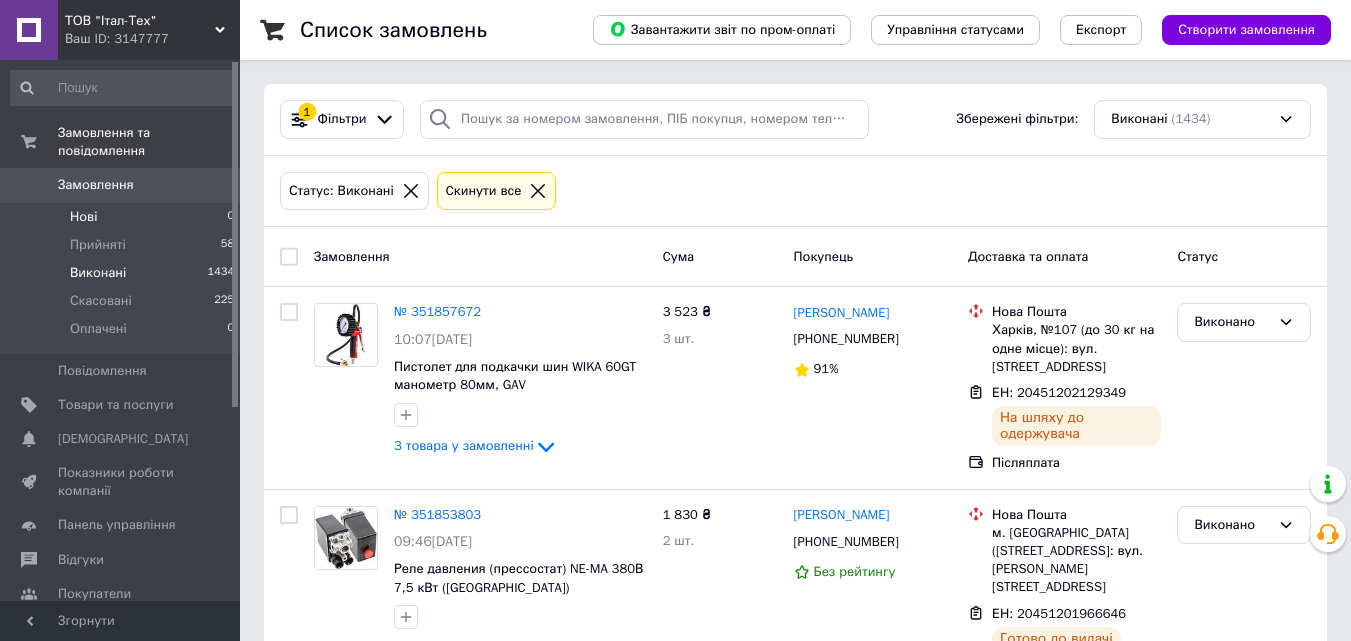 click on "Нові 0" at bounding box center [123, 217] 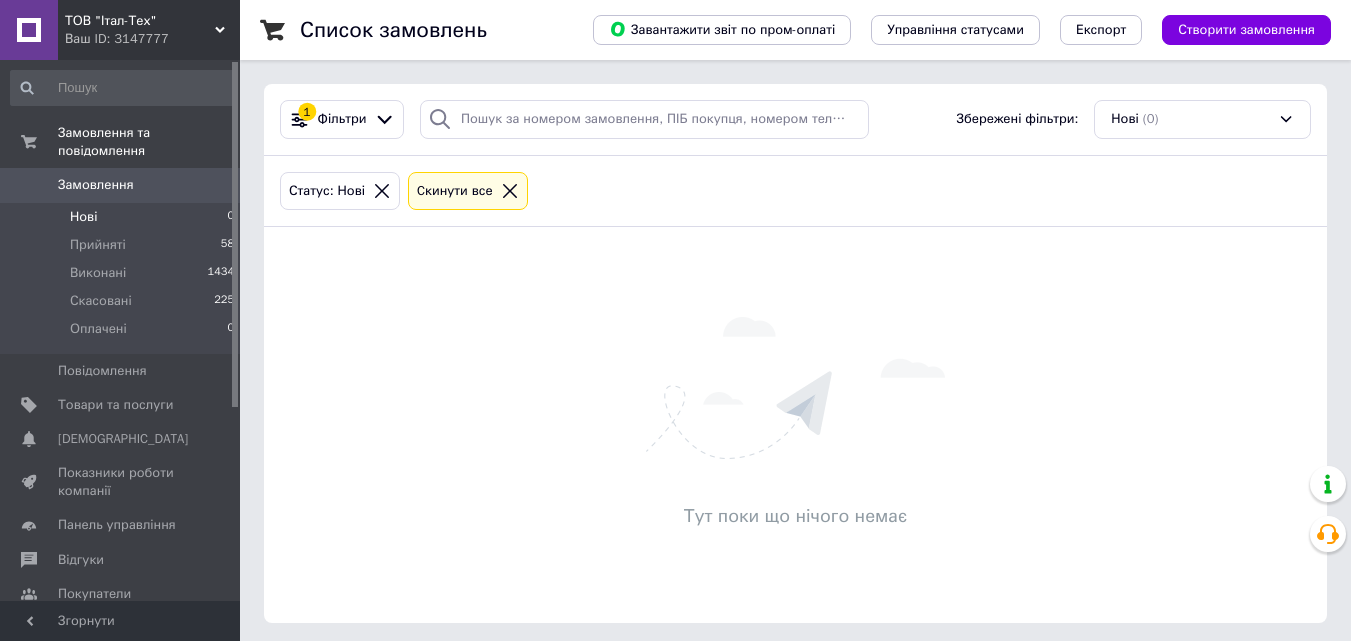 click 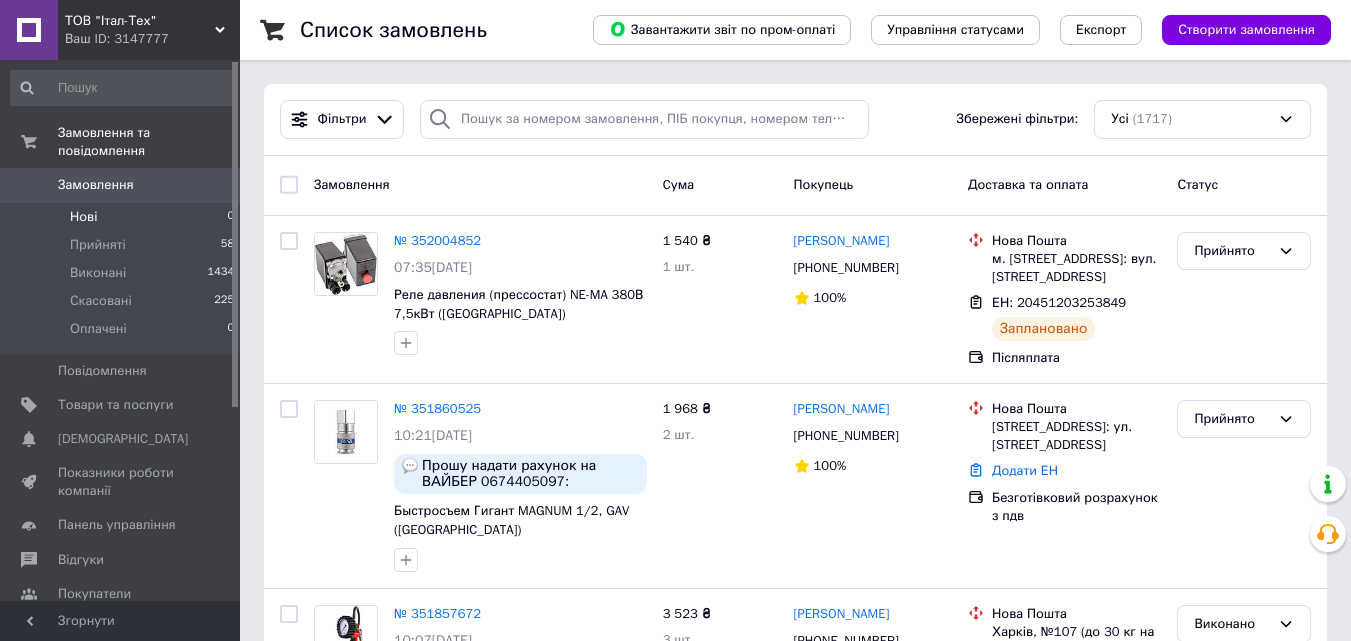 click on "Замовлення" at bounding box center [96, 185] 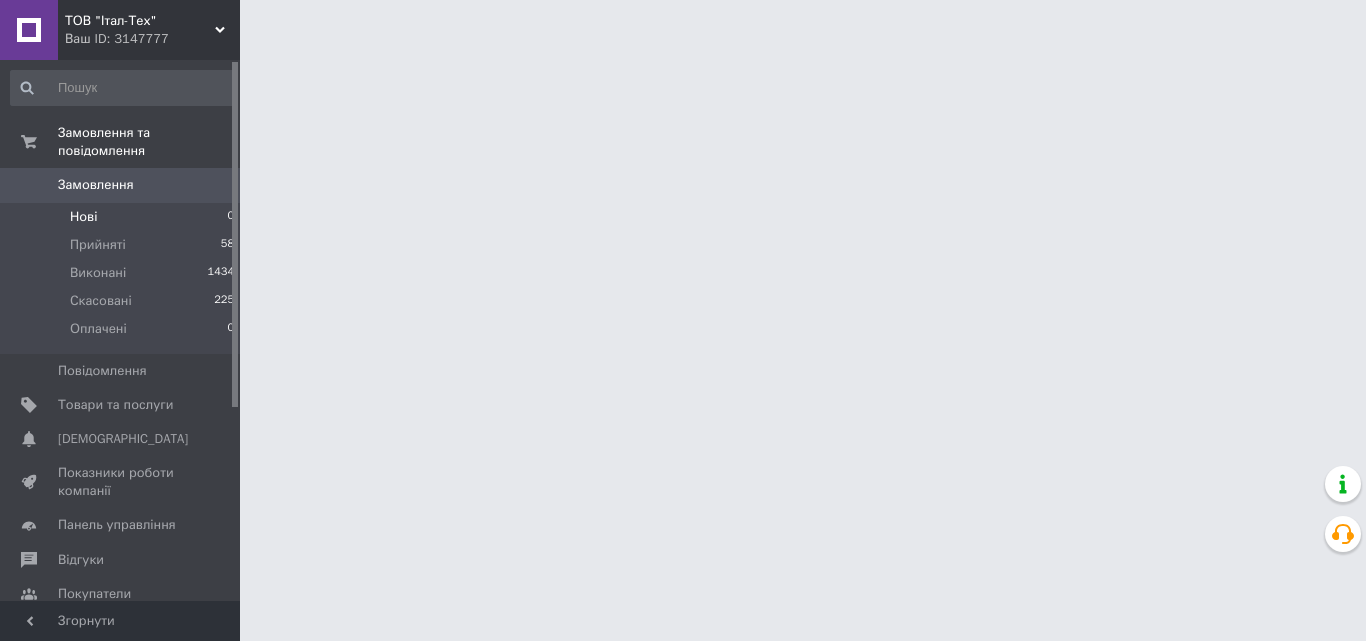 click on "Нові" at bounding box center (83, 217) 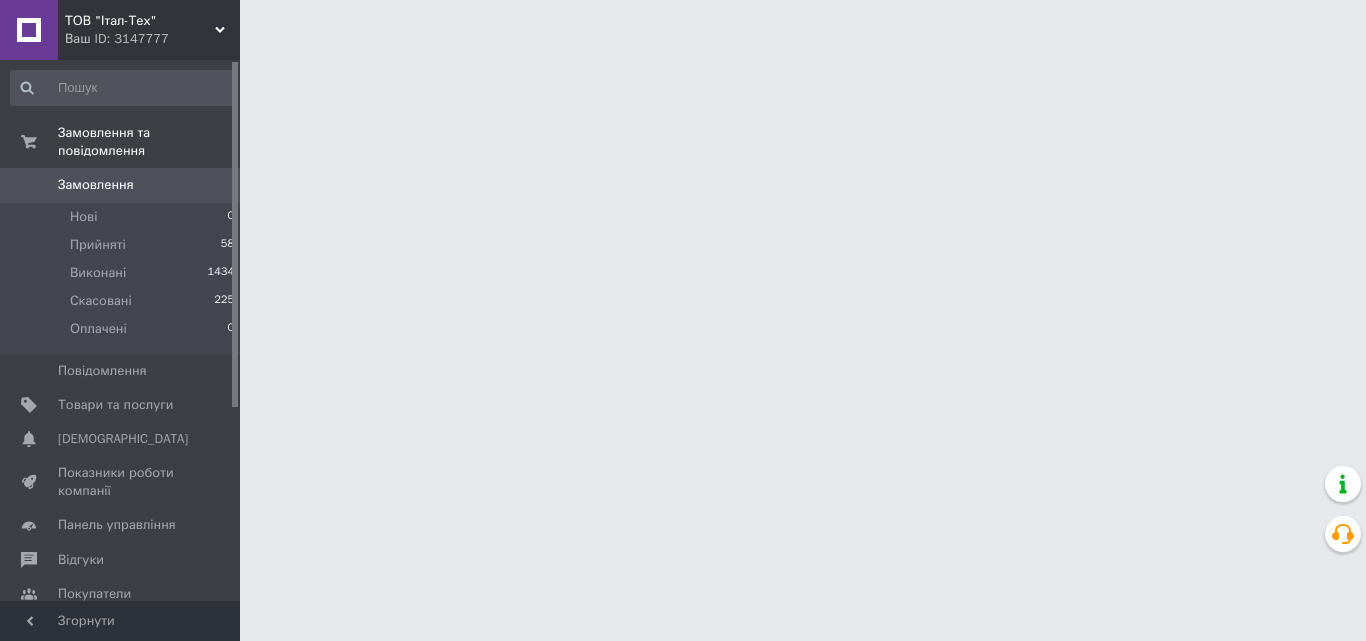 click on "Замовлення" at bounding box center (96, 185) 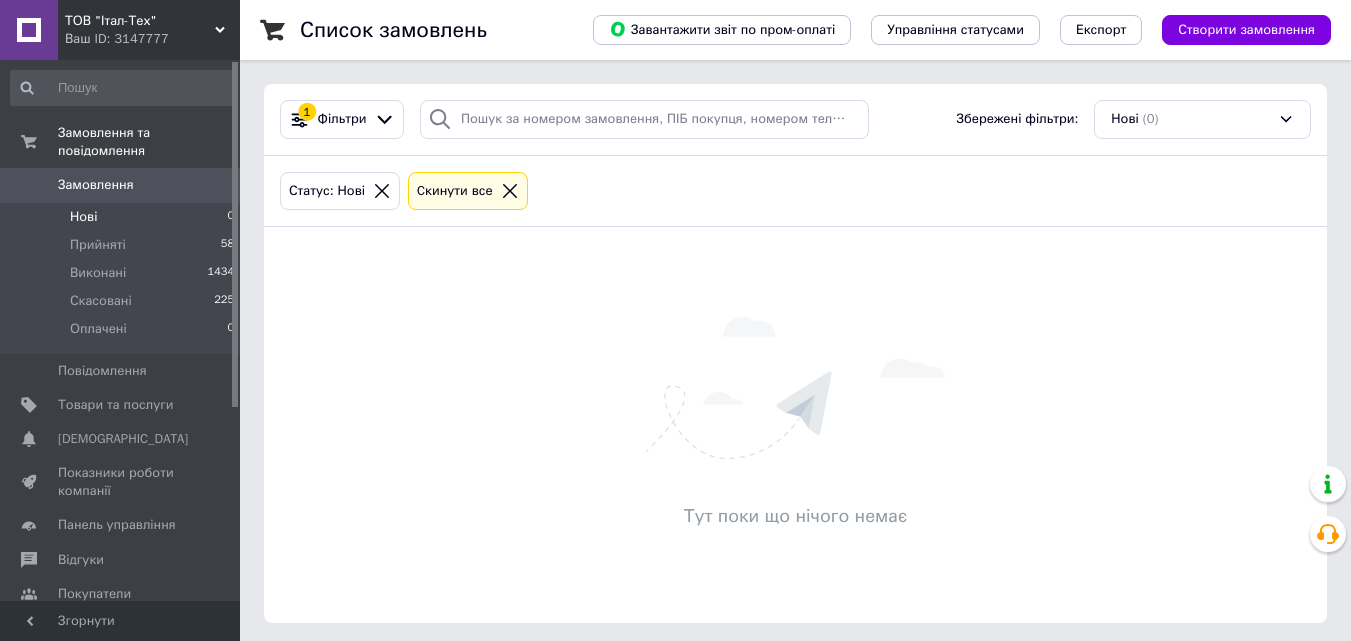 click on "Замовлення" at bounding box center [96, 185] 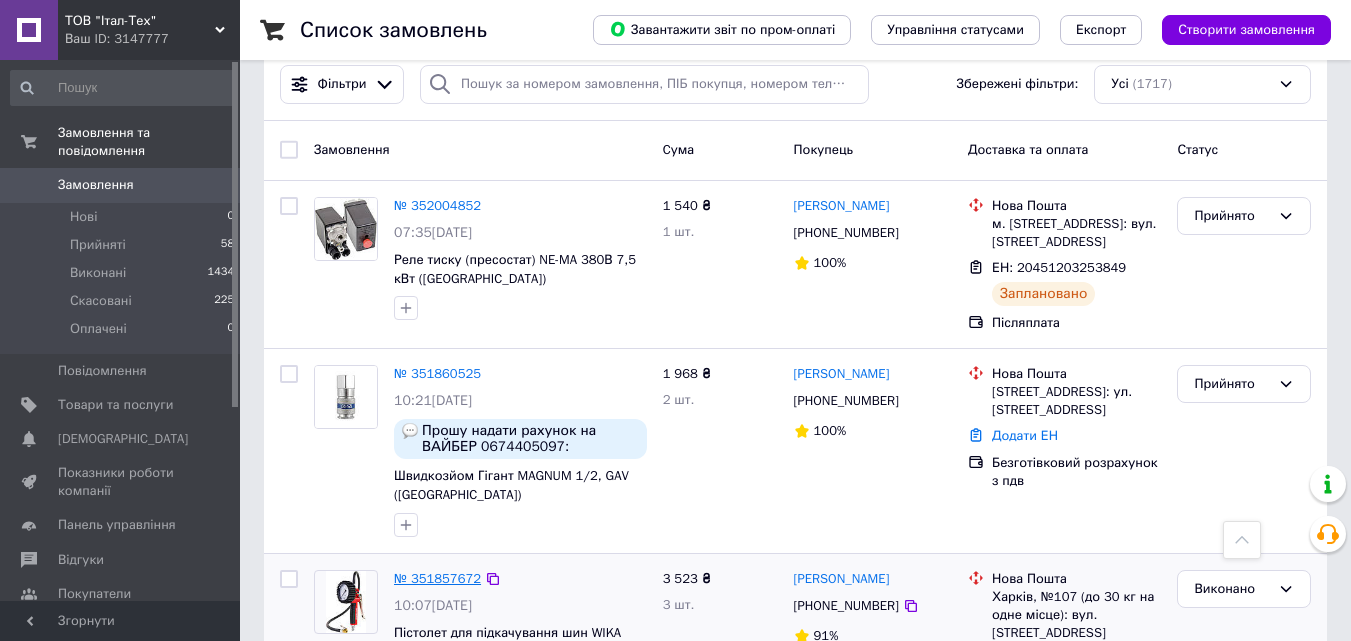 scroll, scrollTop: 0, scrollLeft: 0, axis: both 